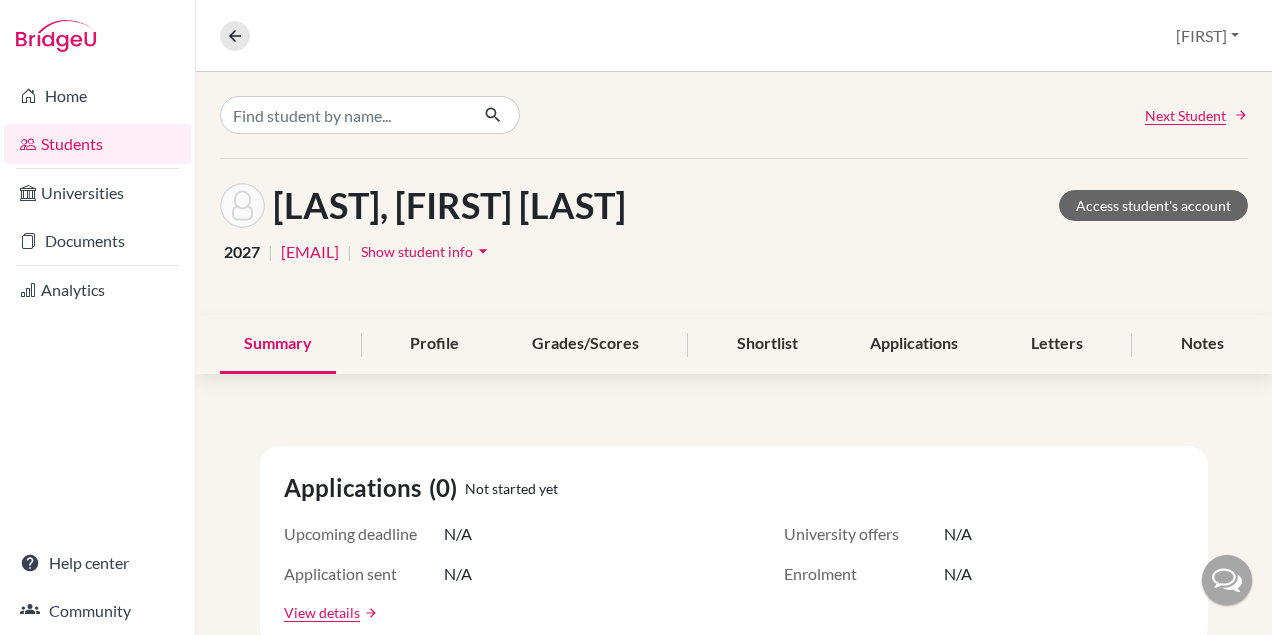 scroll, scrollTop: 0, scrollLeft: 0, axis: both 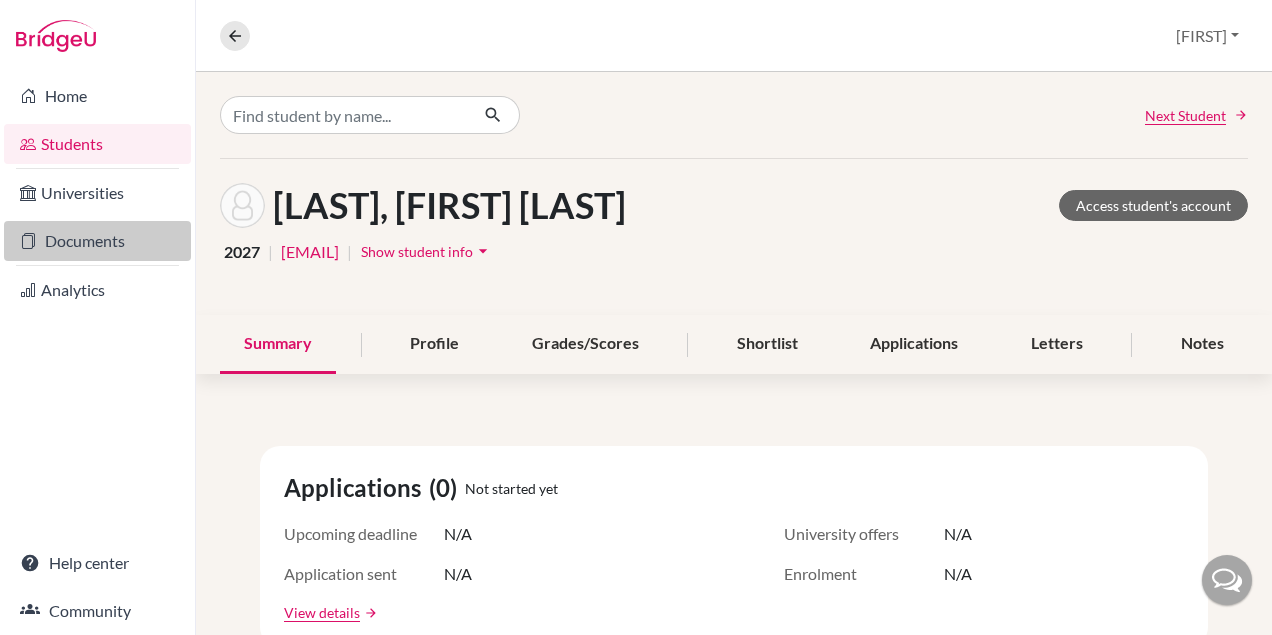 click on "Documents" at bounding box center [97, 241] 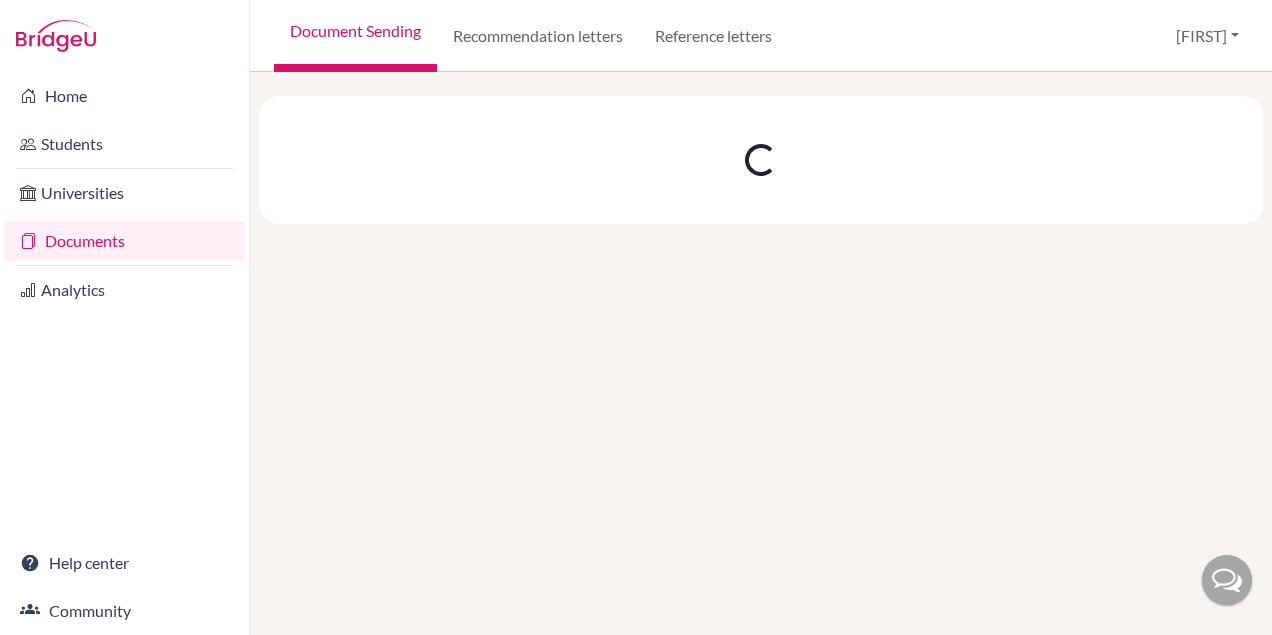 scroll, scrollTop: 0, scrollLeft: 0, axis: both 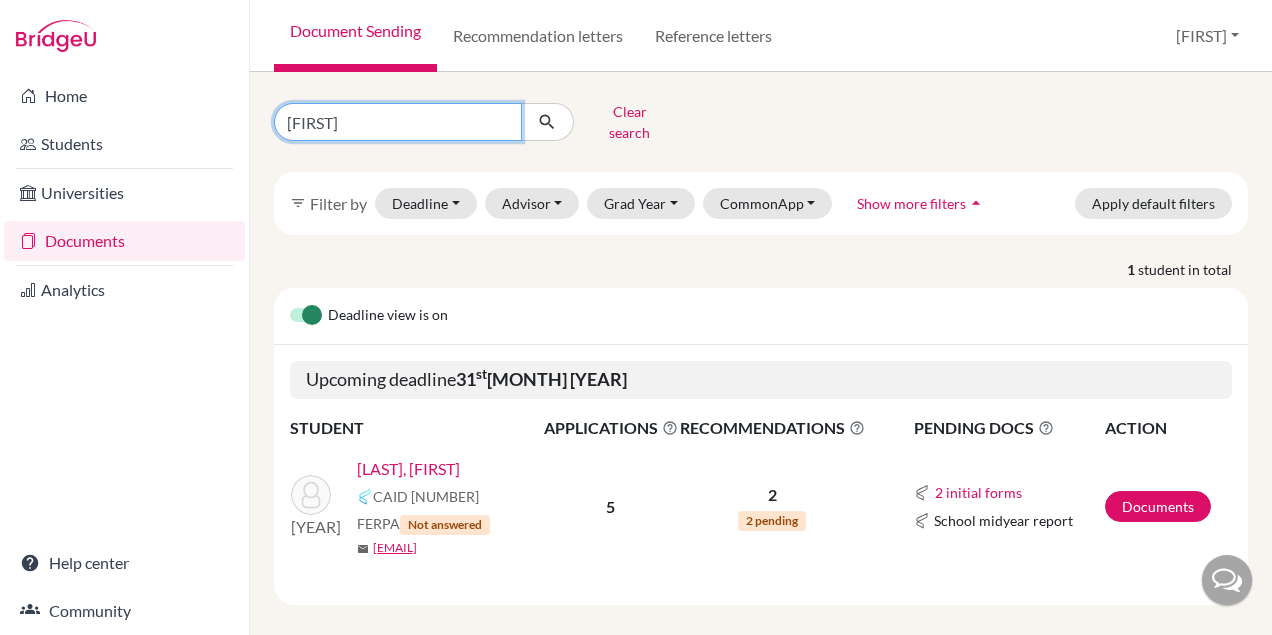 click on "[FIRST]" at bounding box center (398, 122) 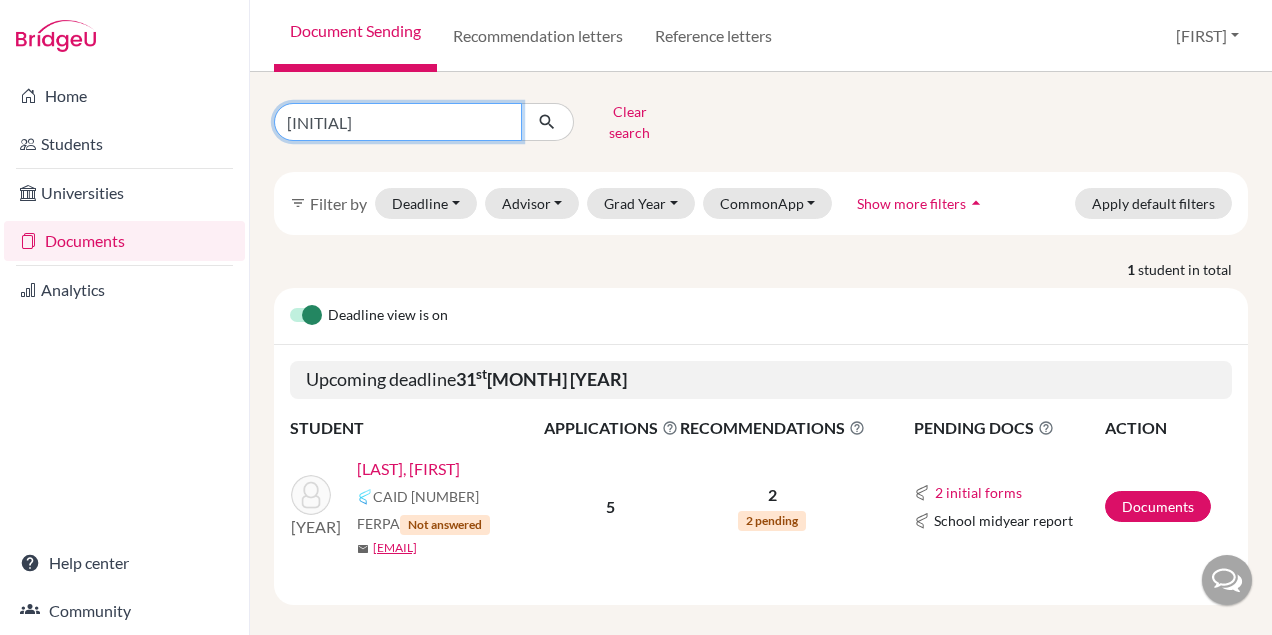type on "M" 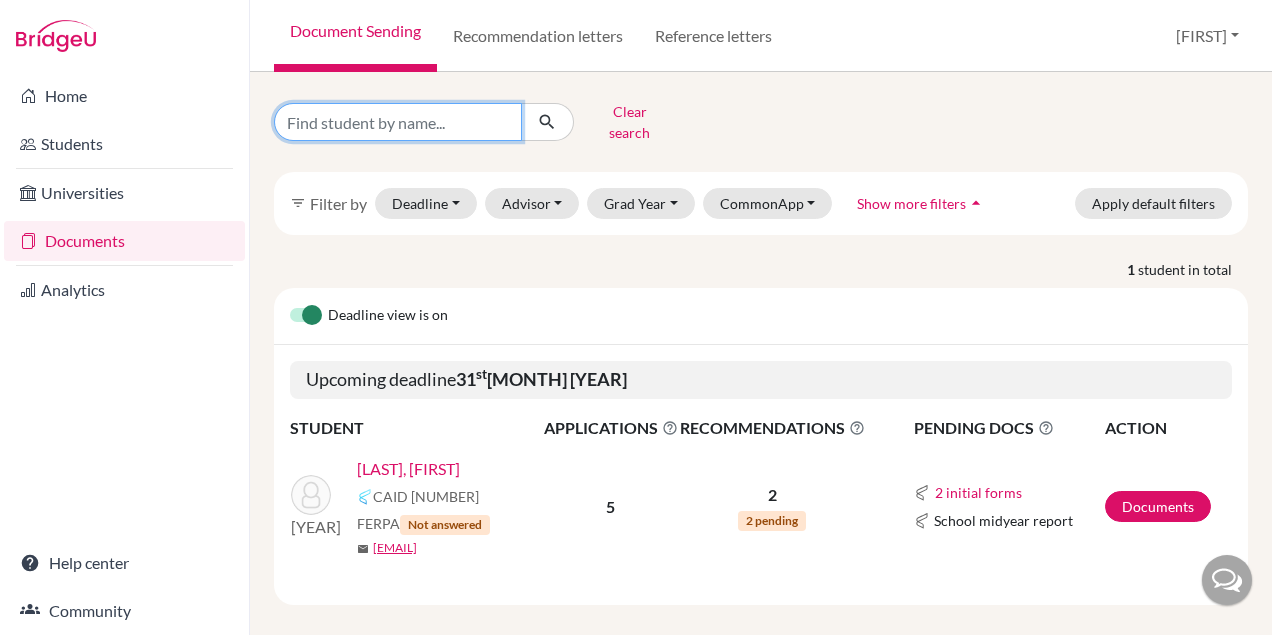 type 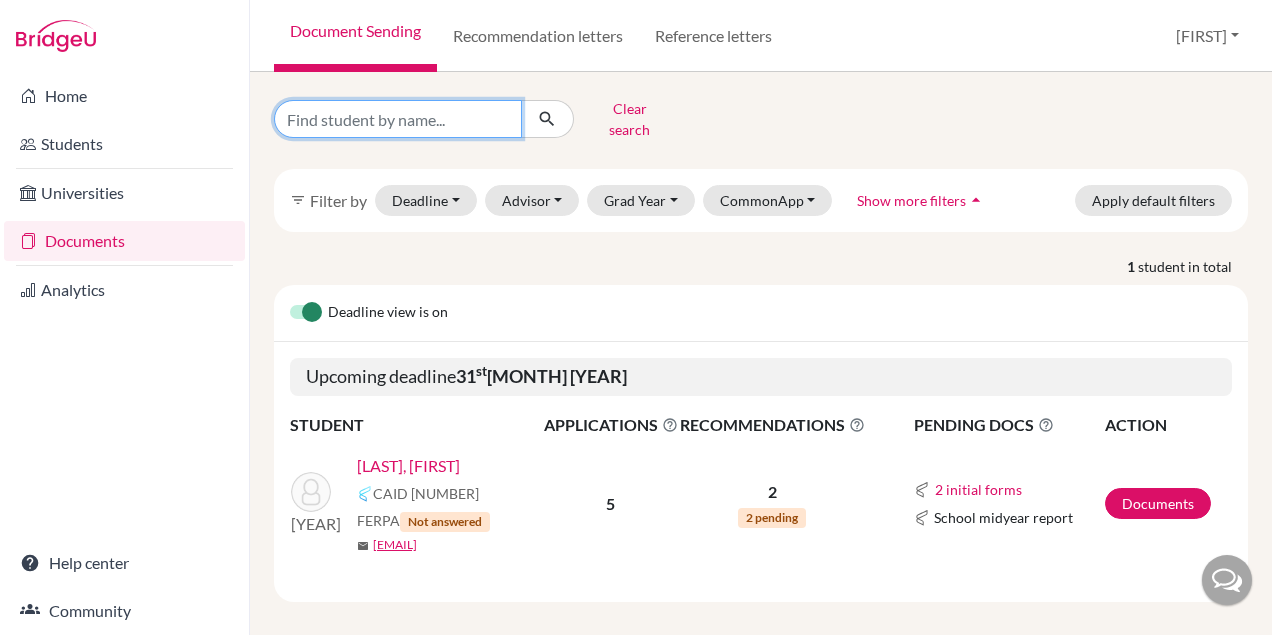 scroll, scrollTop: 0, scrollLeft: 0, axis: both 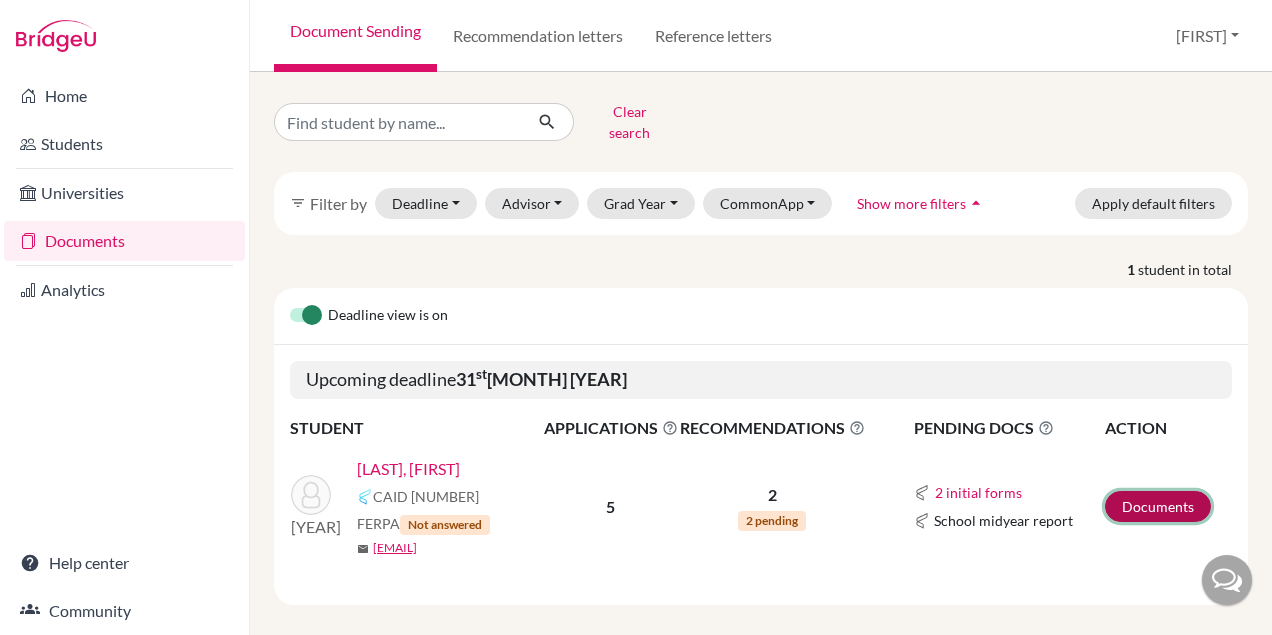 click on "Documents" at bounding box center (1158, 506) 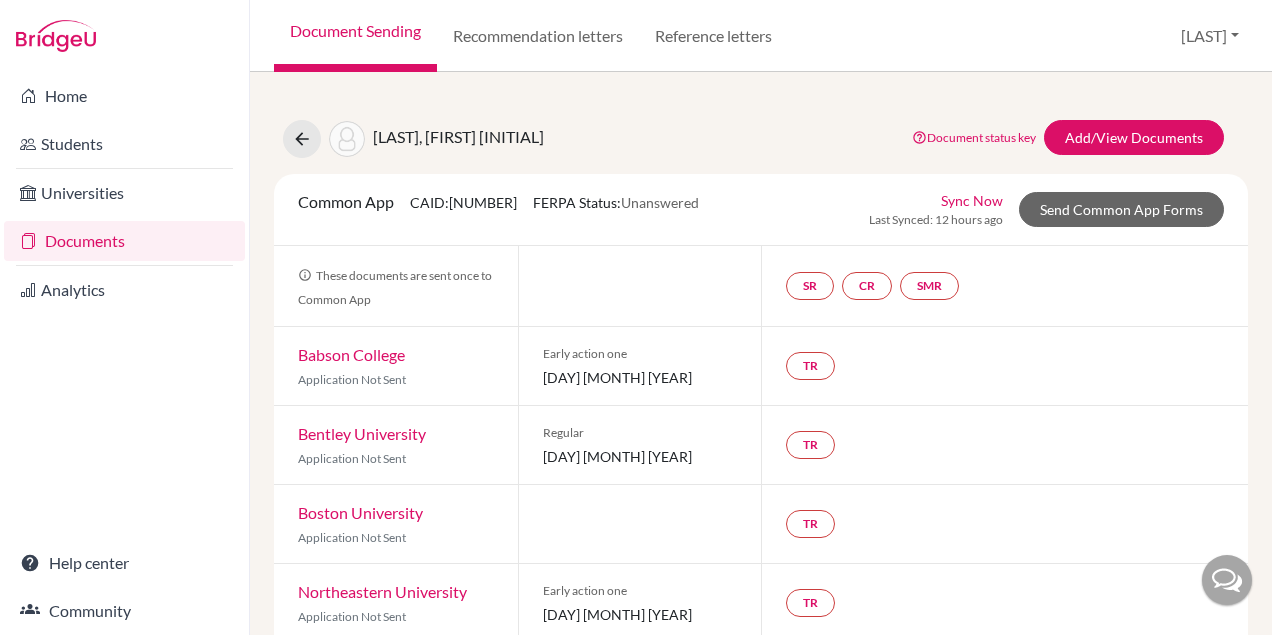 scroll, scrollTop: 0, scrollLeft: 0, axis: both 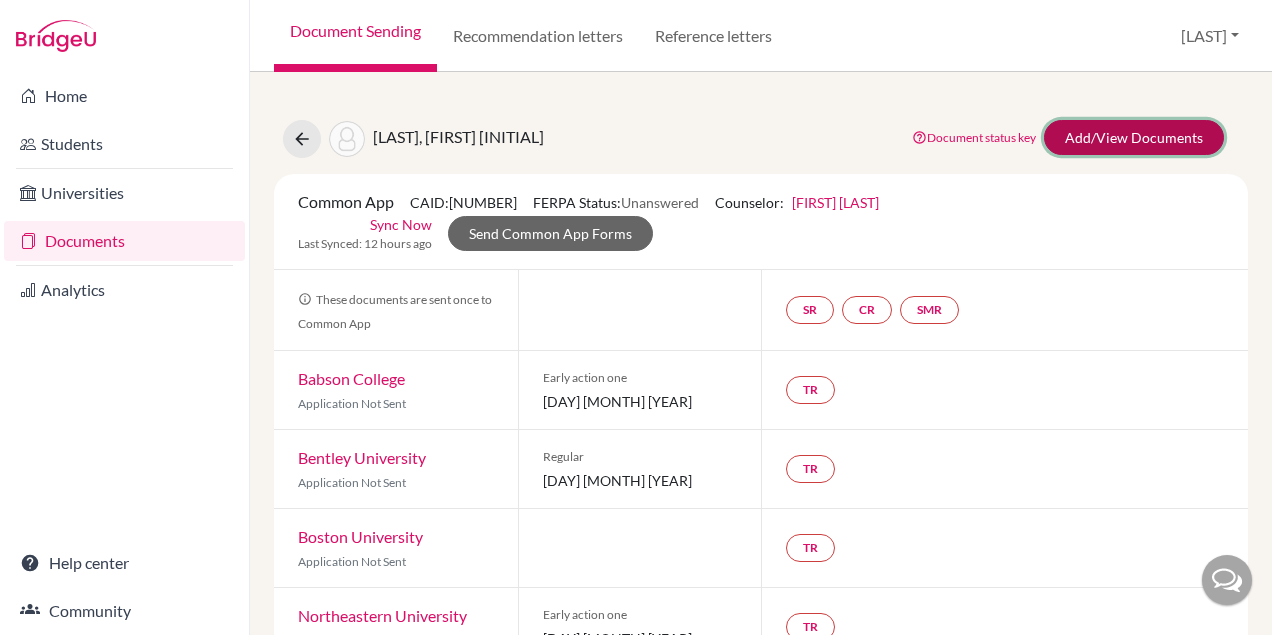 click on "Add/View Documents" at bounding box center [1134, 137] 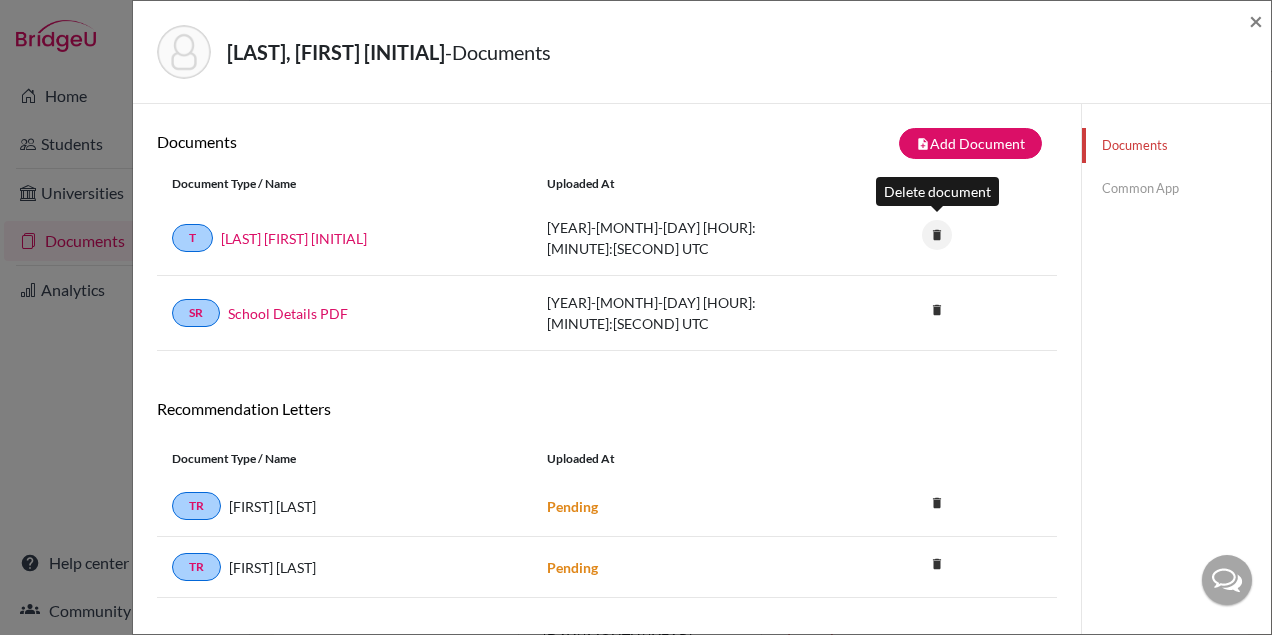 click on "delete" at bounding box center (937, 235) 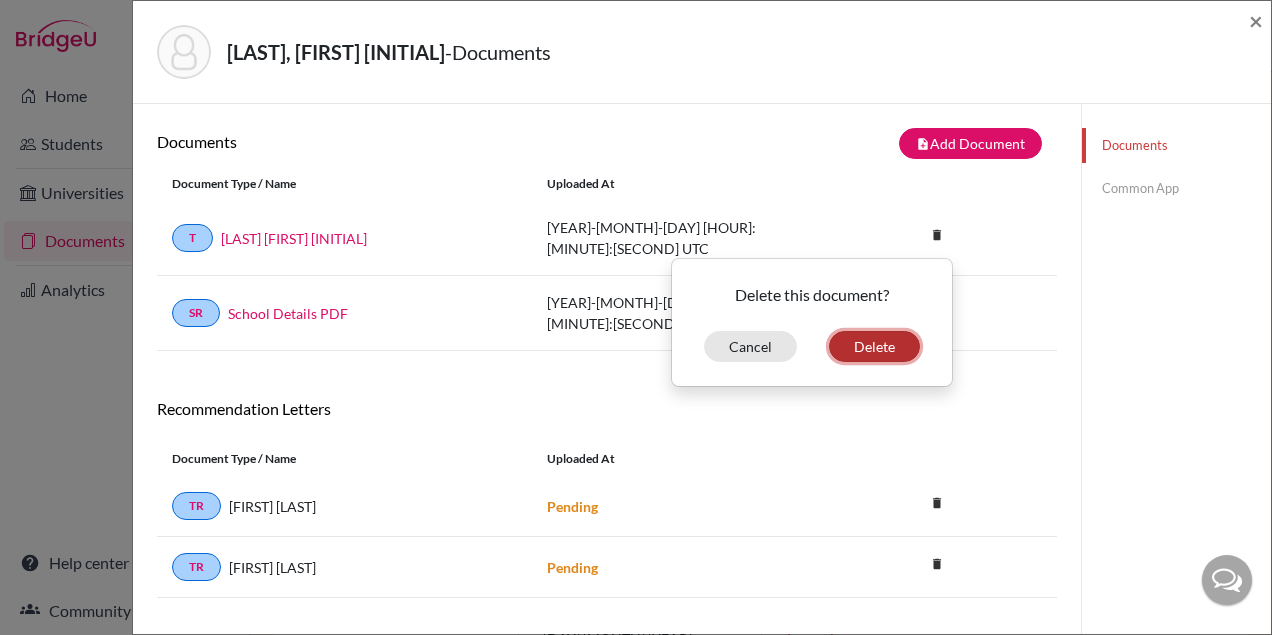 click on "Delete" at bounding box center [874, 346] 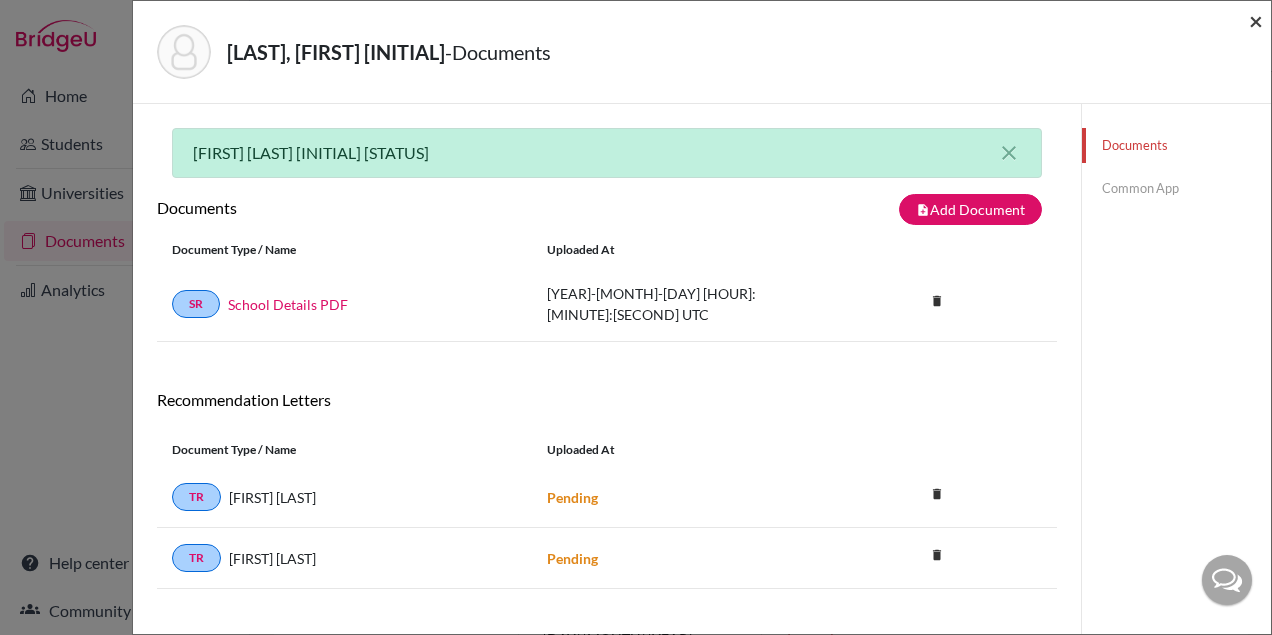 click on "×" at bounding box center (1256, 20) 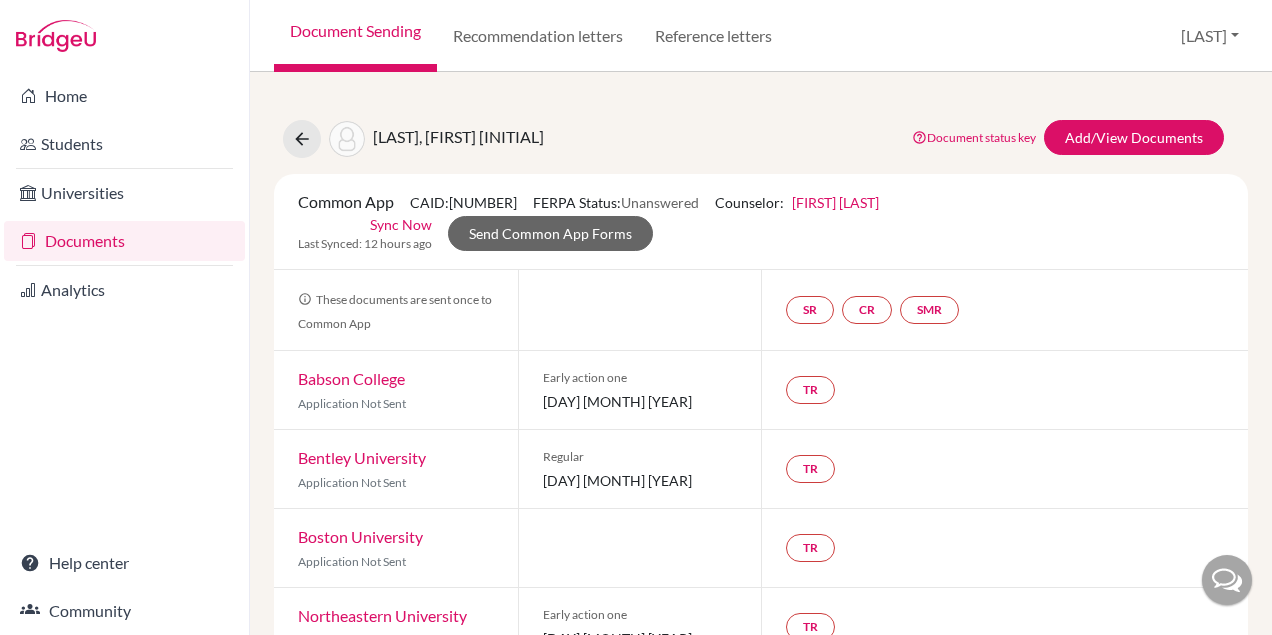 click on "Document Sending" at bounding box center [355, 36] 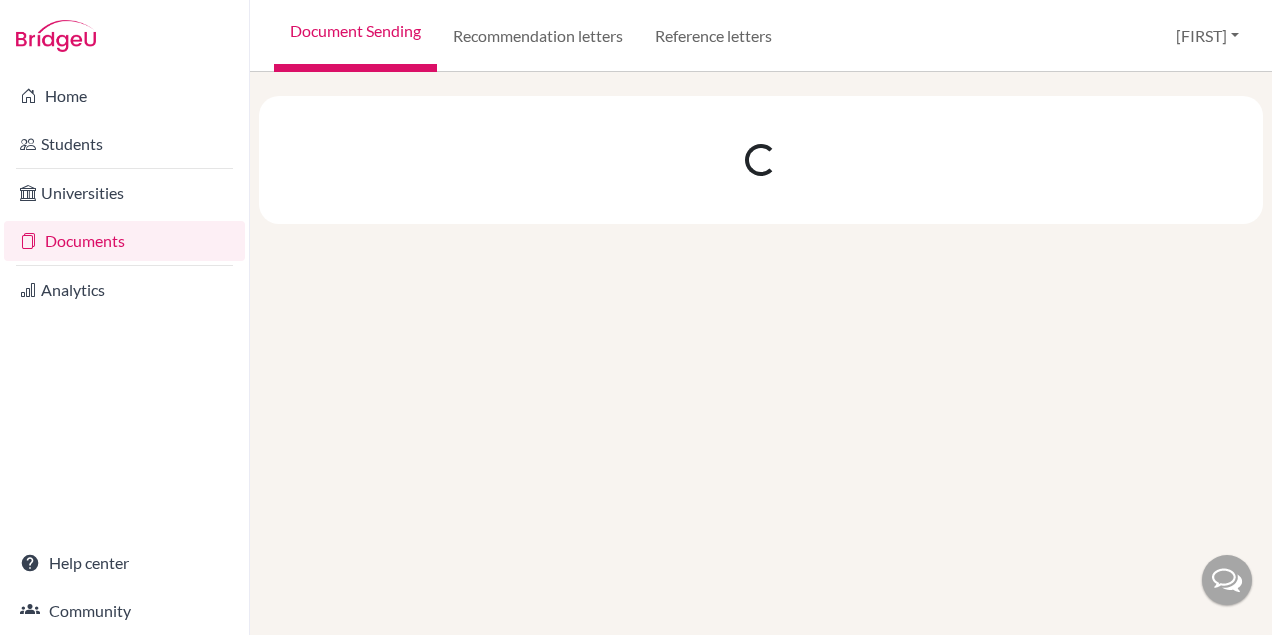 scroll, scrollTop: 0, scrollLeft: 0, axis: both 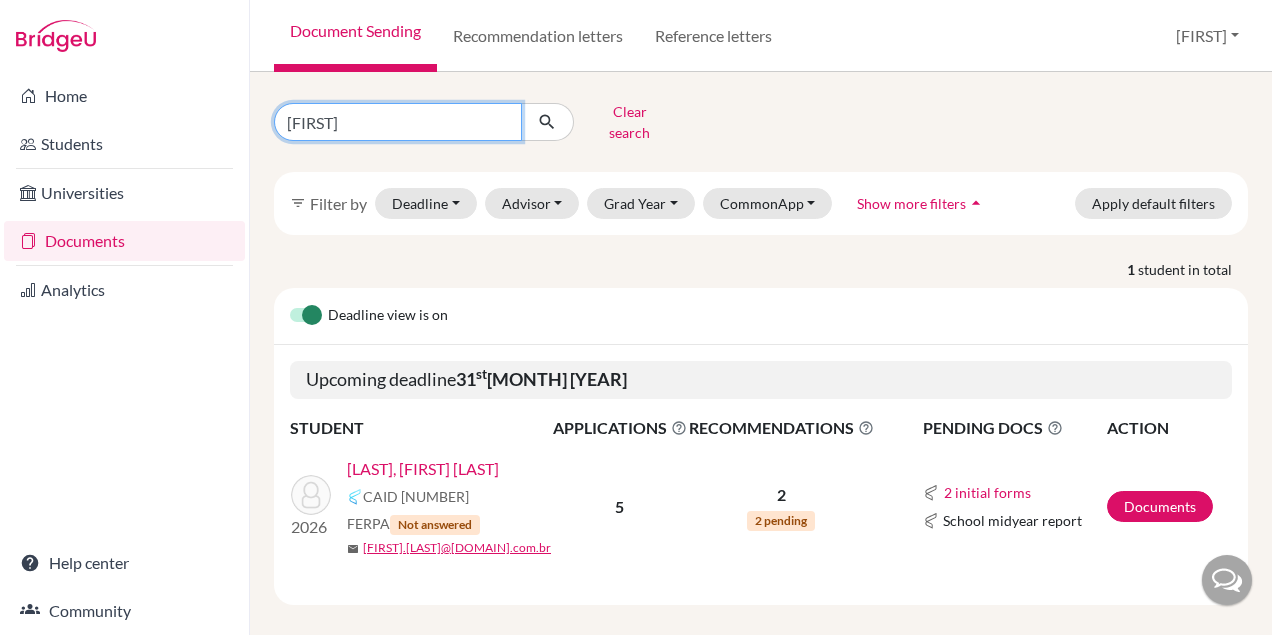 click on "[FIRST]" at bounding box center (398, 122) 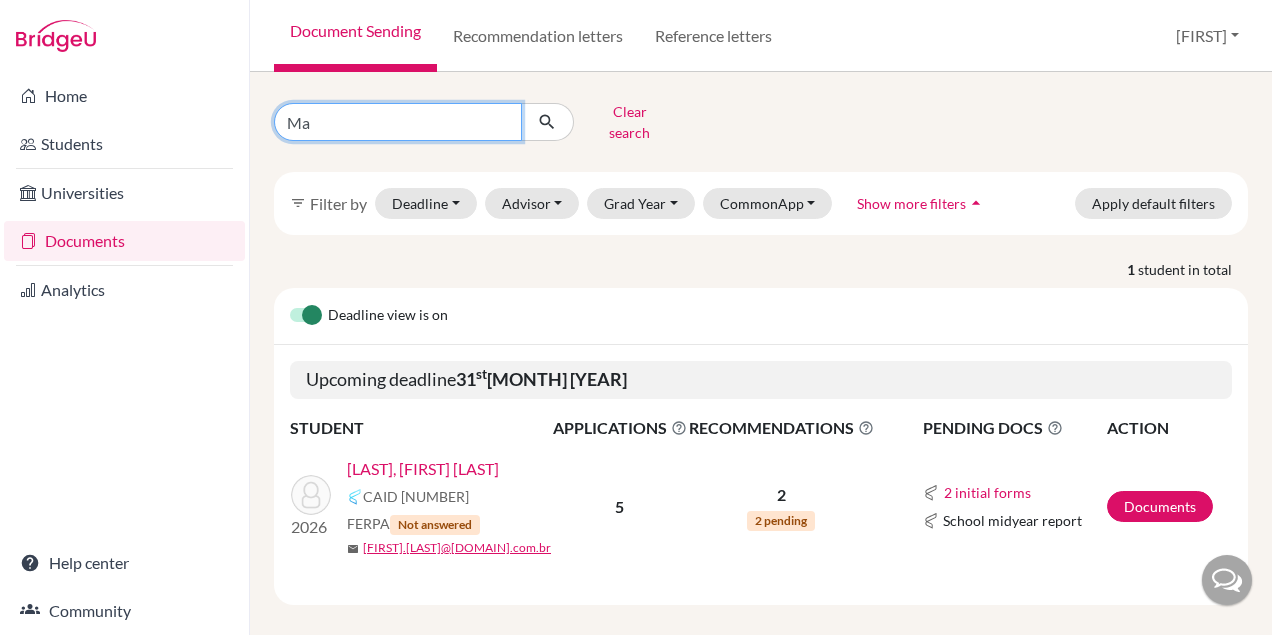 type on "M" 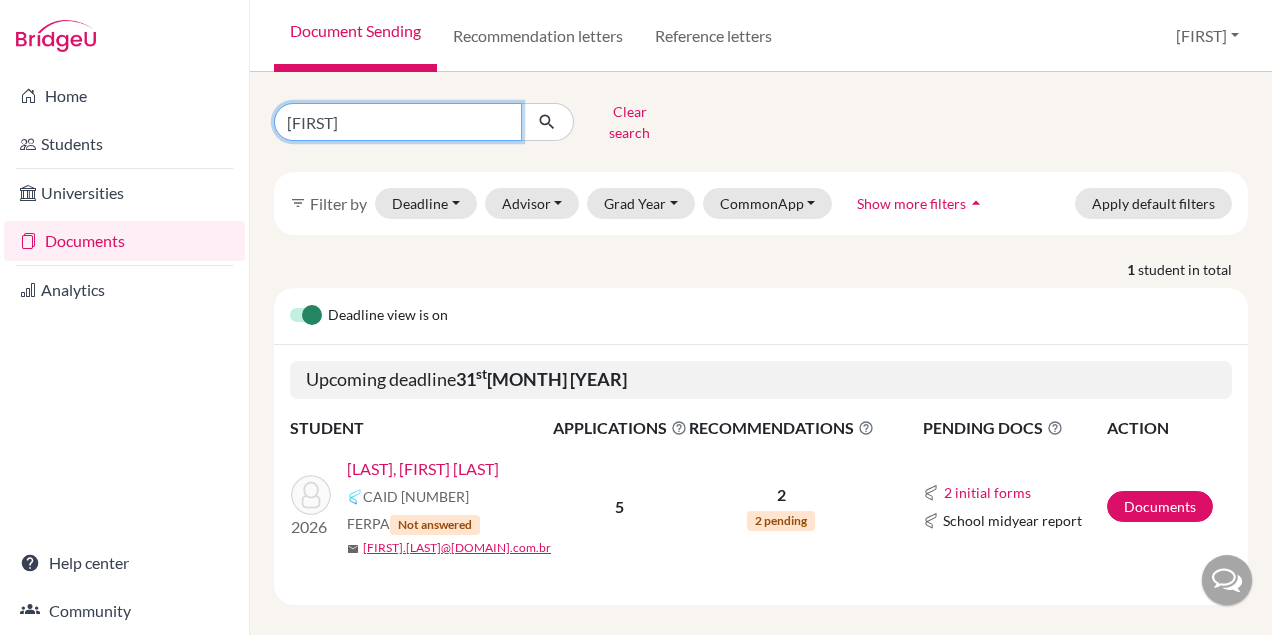 type on "[FIRST]" 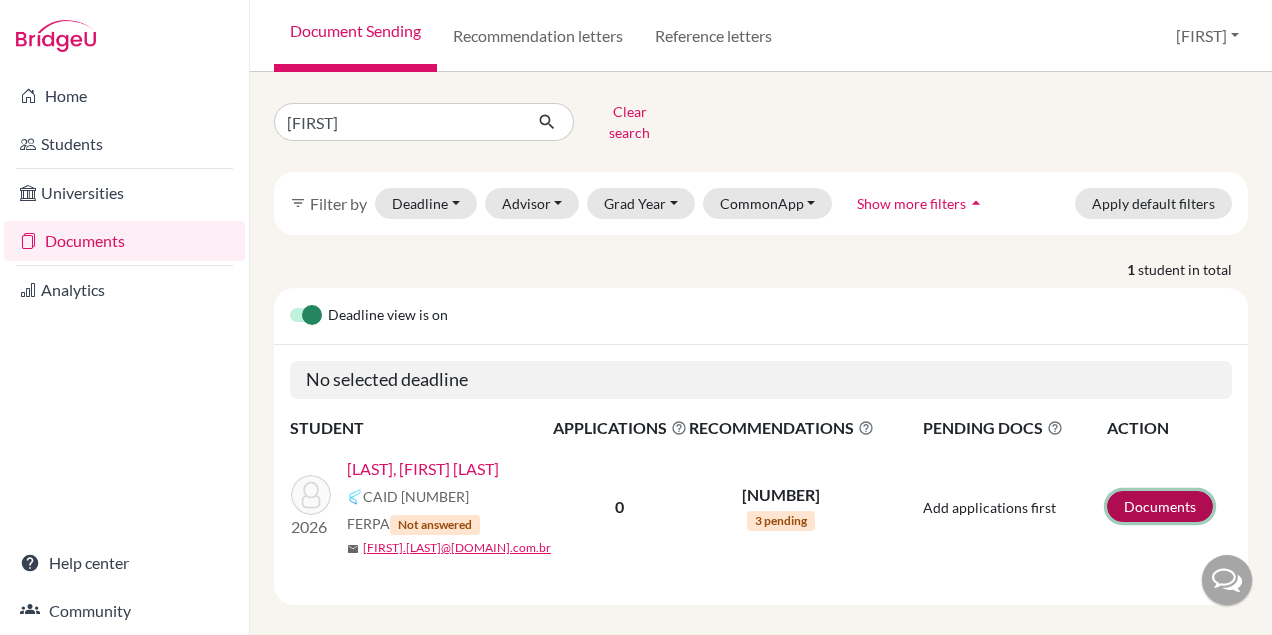 click on "Documents" at bounding box center (1160, 506) 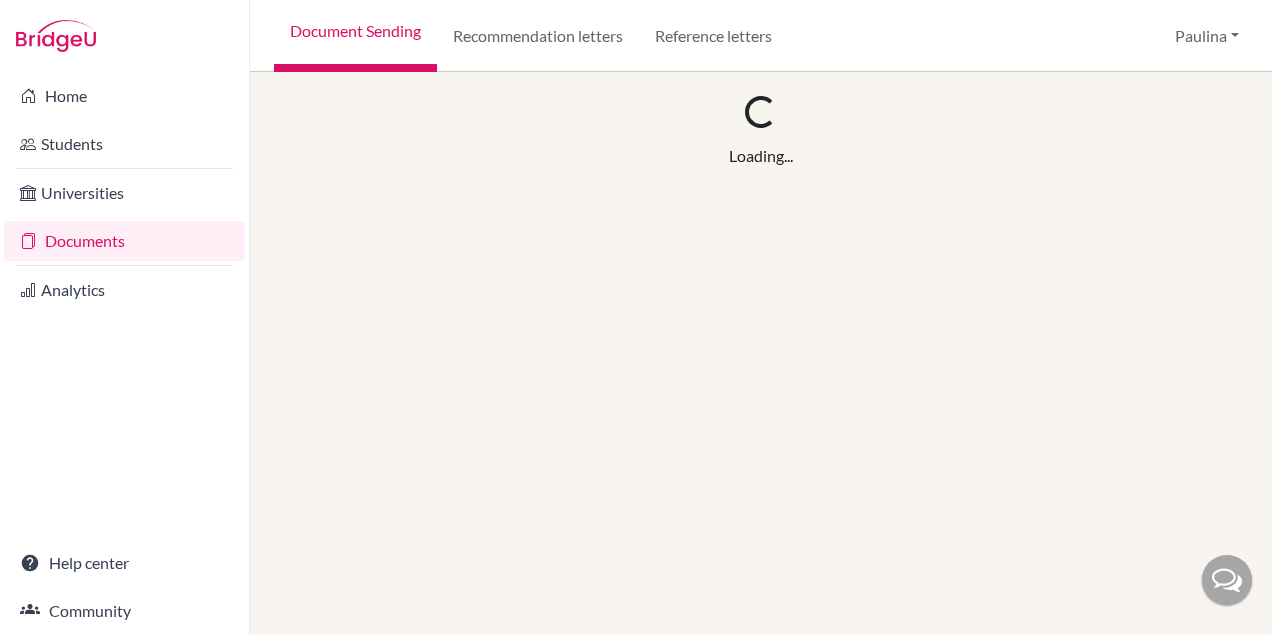 scroll, scrollTop: 0, scrollLeft: 0, axis: both 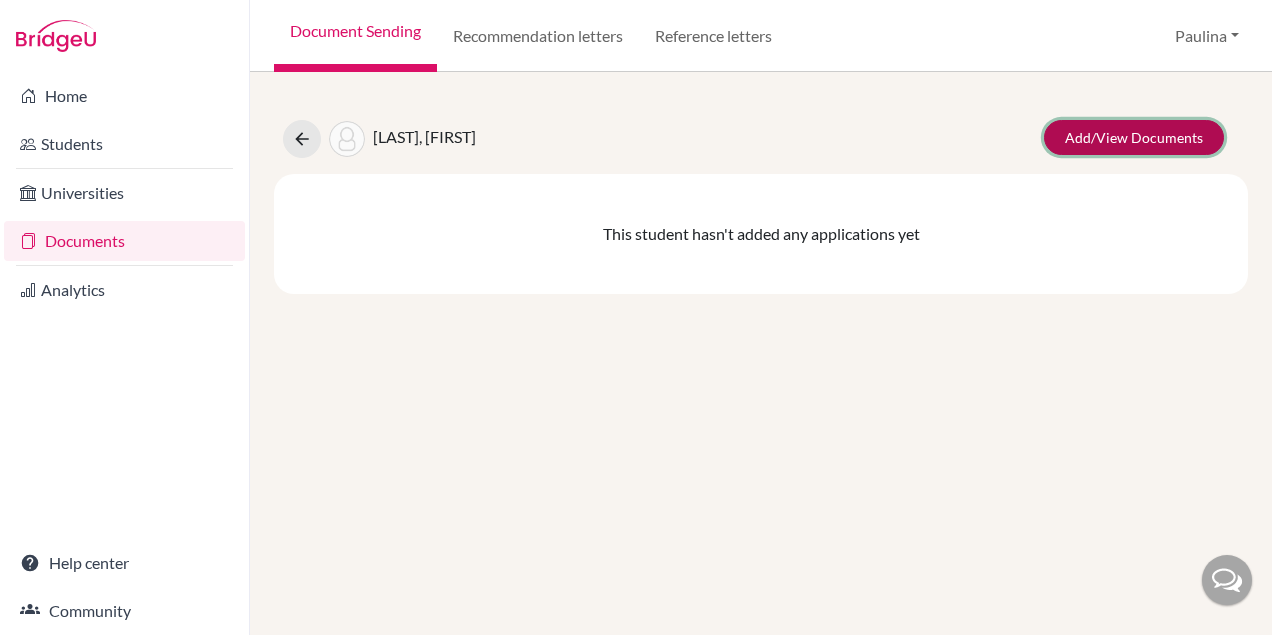 click on "Add/View Documents" at bounding box center [1134, 137] 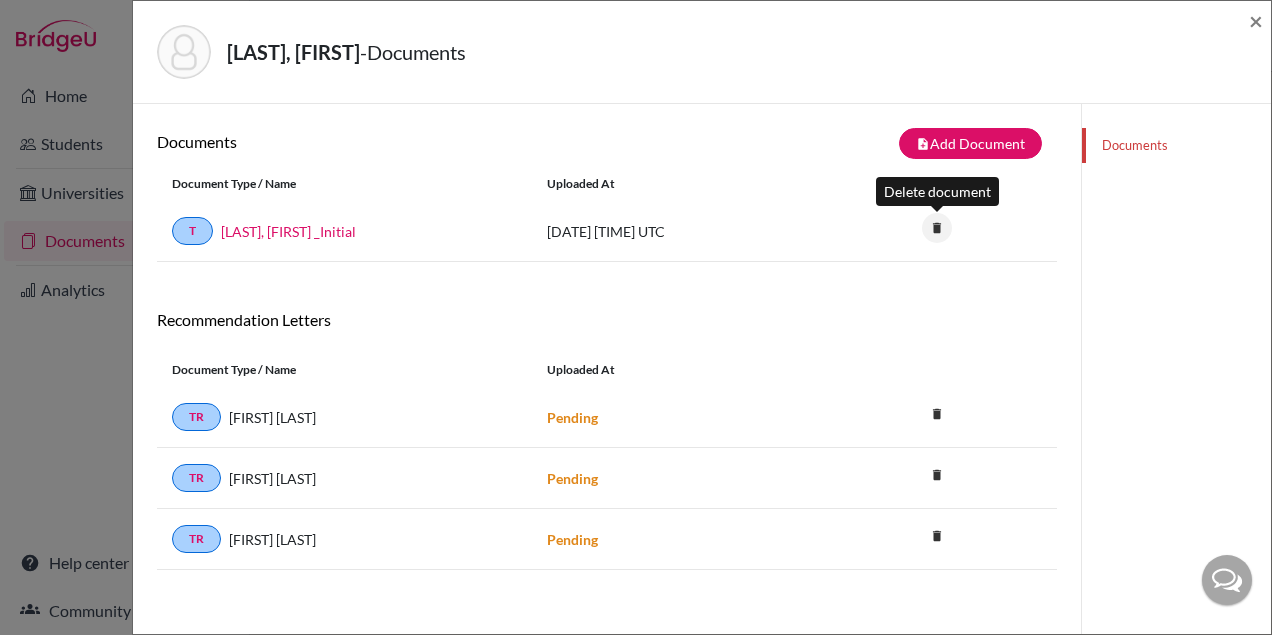 click on "delete" at bounding box center [937, 228] 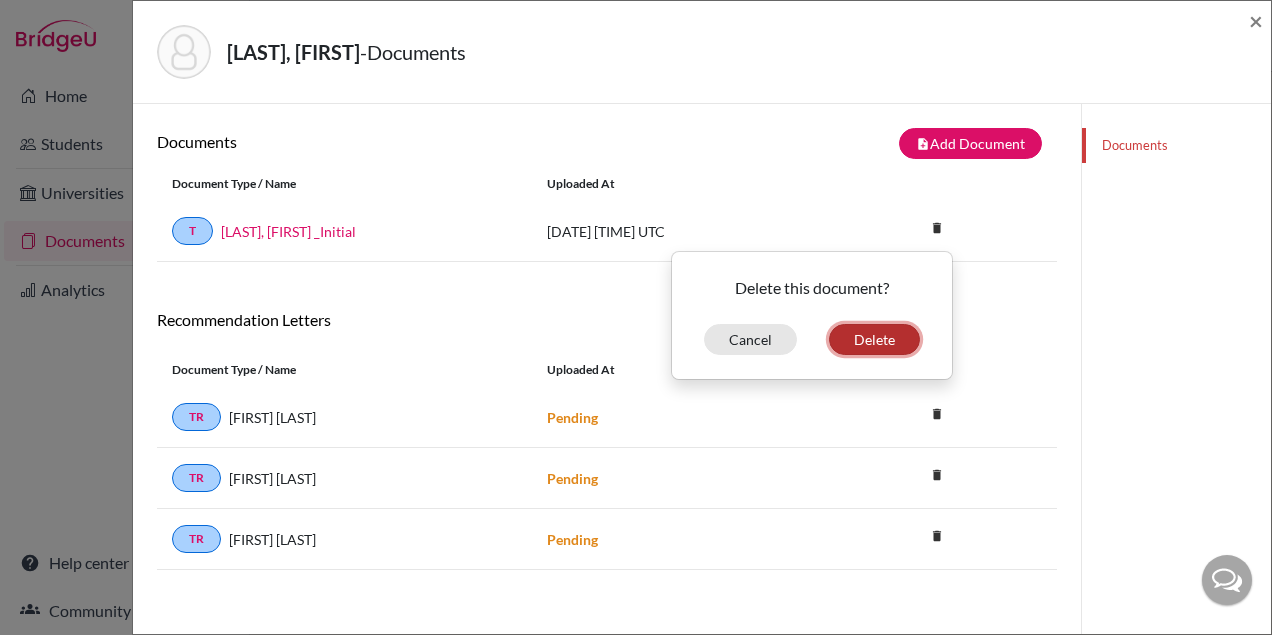 click on "Delete" at bounding box center (874, 339) 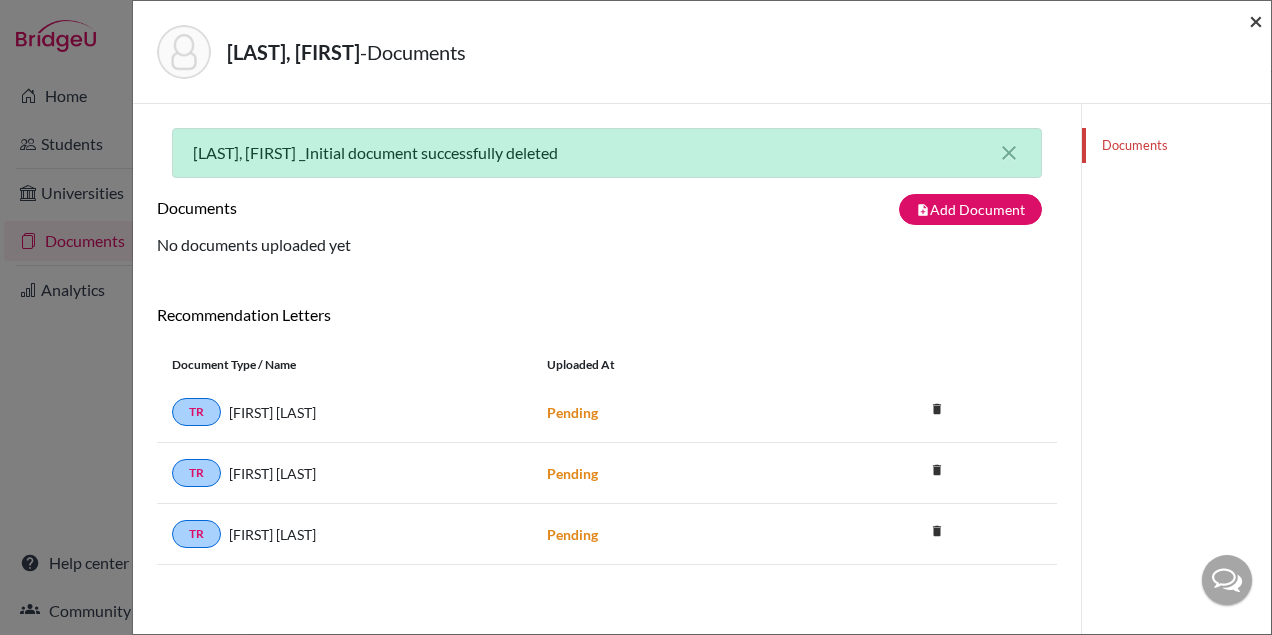 click on "×" at bounding box center [1256, 20] 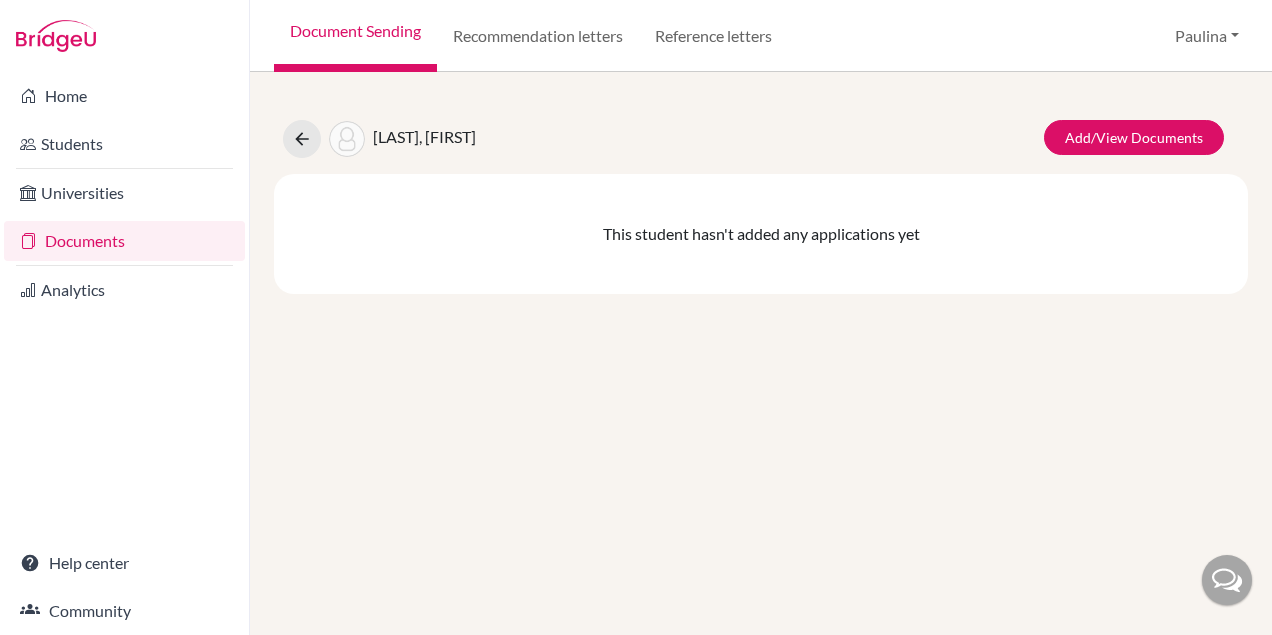 click on "Documents" at bounding box center (124, 241) 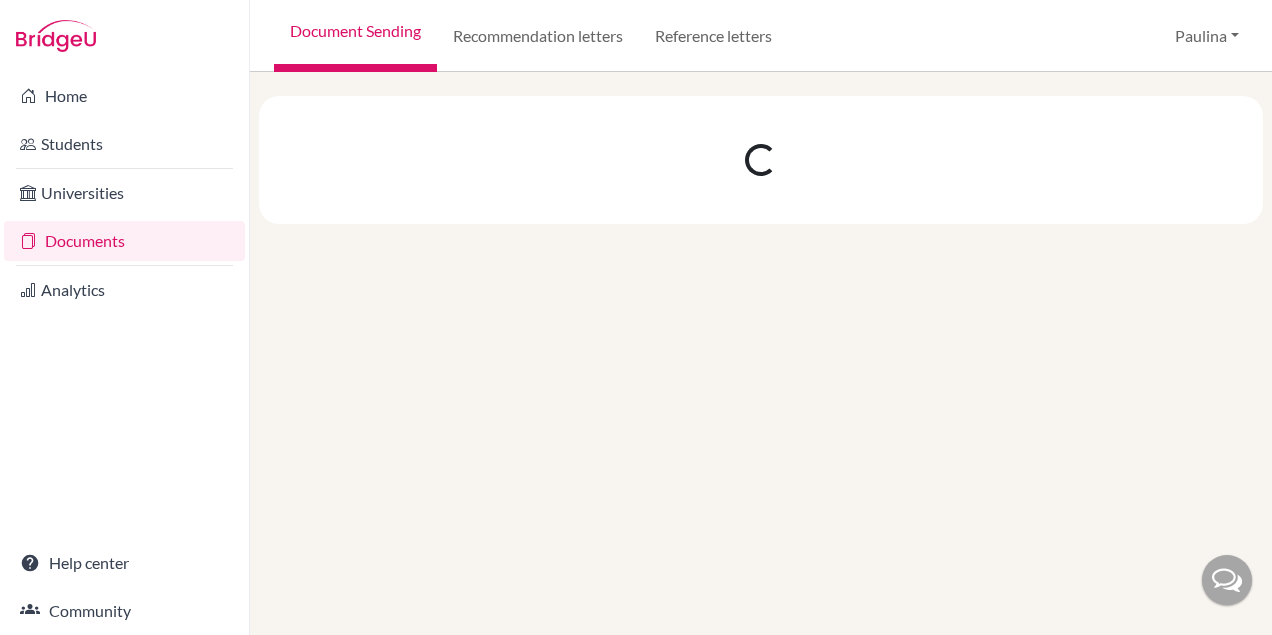 scroll, scrollTop: 0, scrollLeft: 0, axis: both 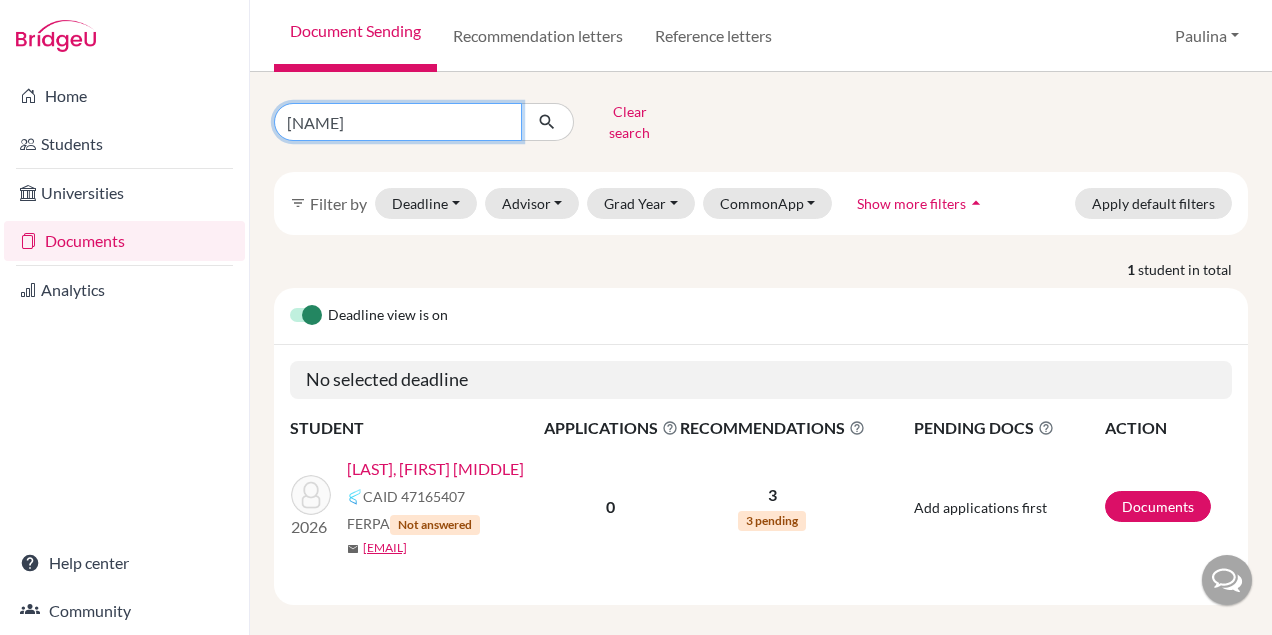 click on "[NAME]" at bounding box center (398, 122) 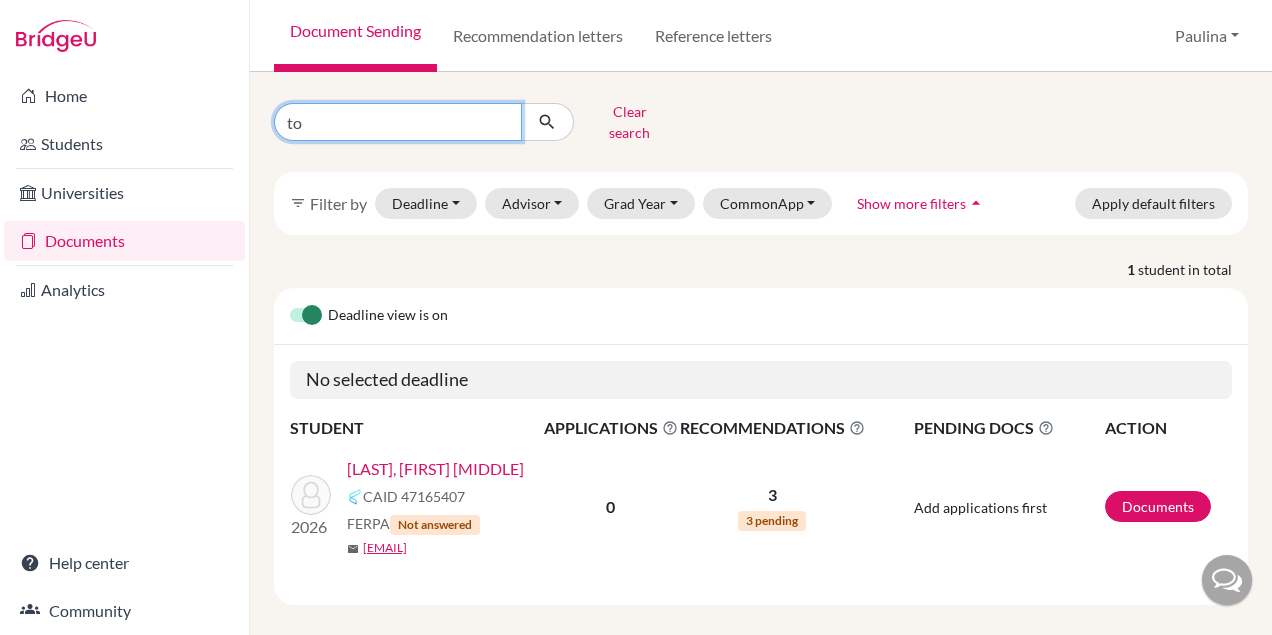 type on "t" 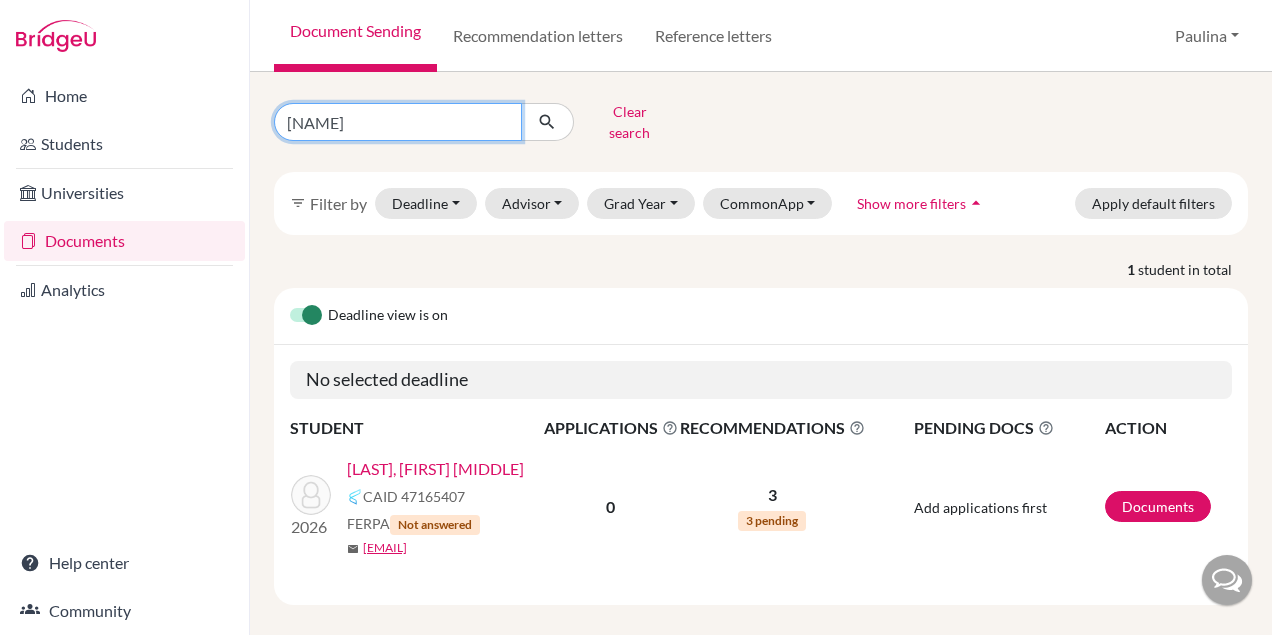 type on "[NAME]" 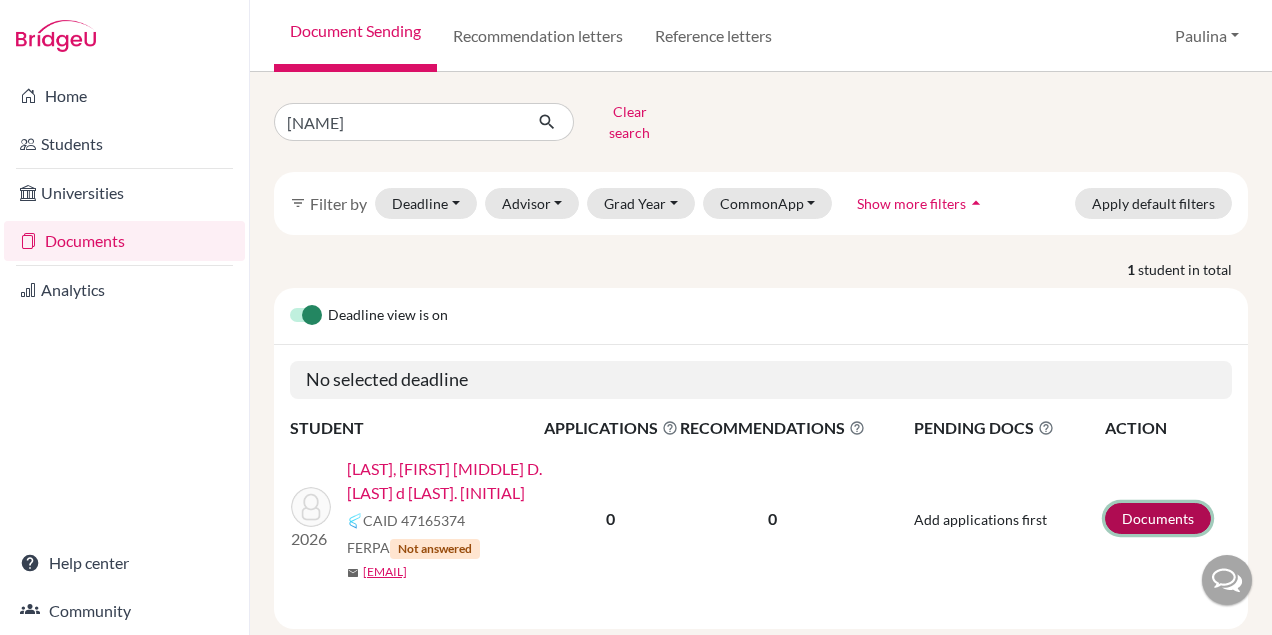 click on "Documents" at bounding box center [1158, 518] 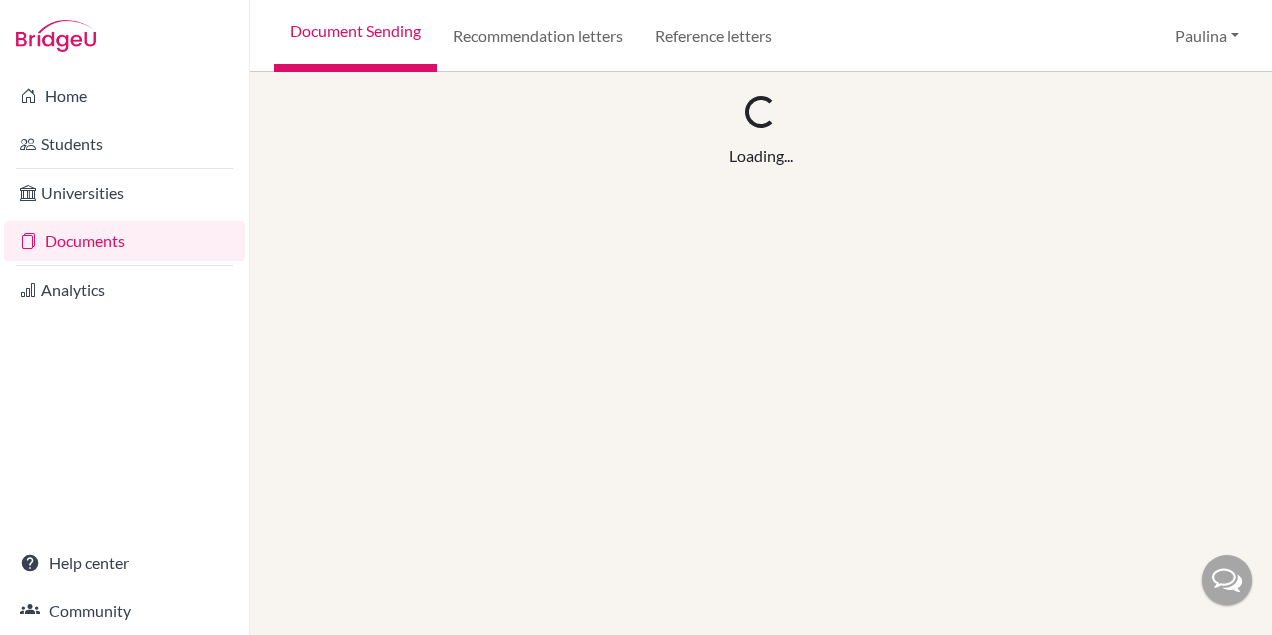 scroll, scrollTop: 0, scrollLeft: 0, axis: both 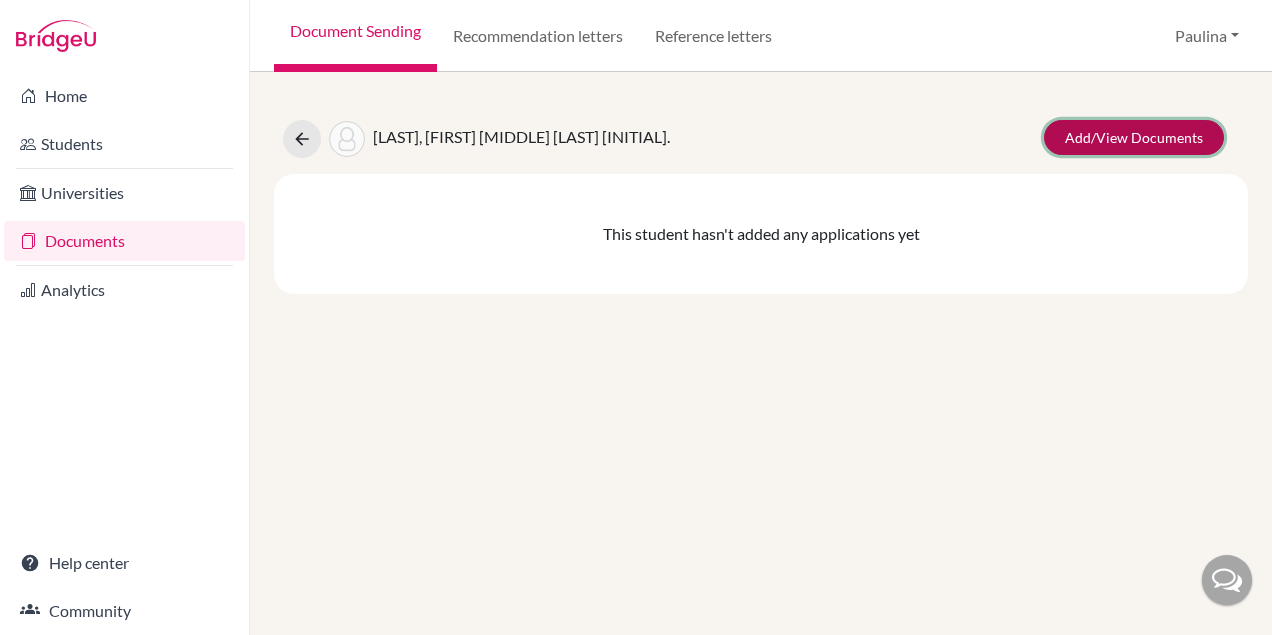 click on "Add/View Documents" at bounding box center (1134, 137) 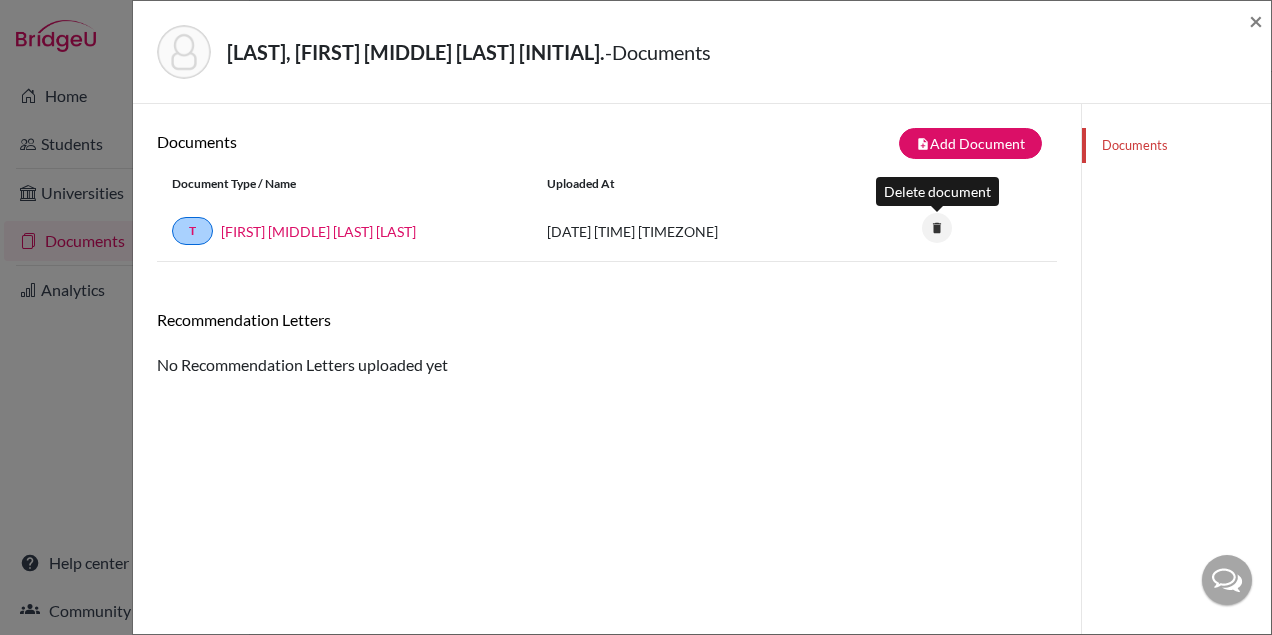 click on "delete" at bounding box center [937, 228] 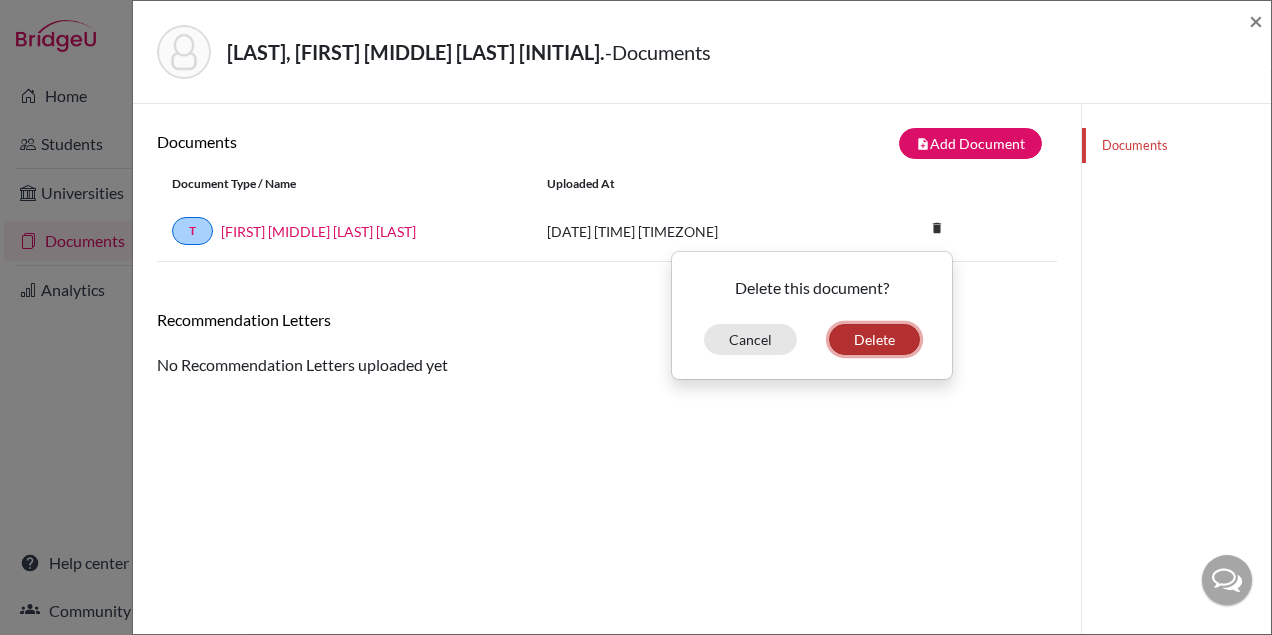 click on "Delete" at bounding box center [874, 339] 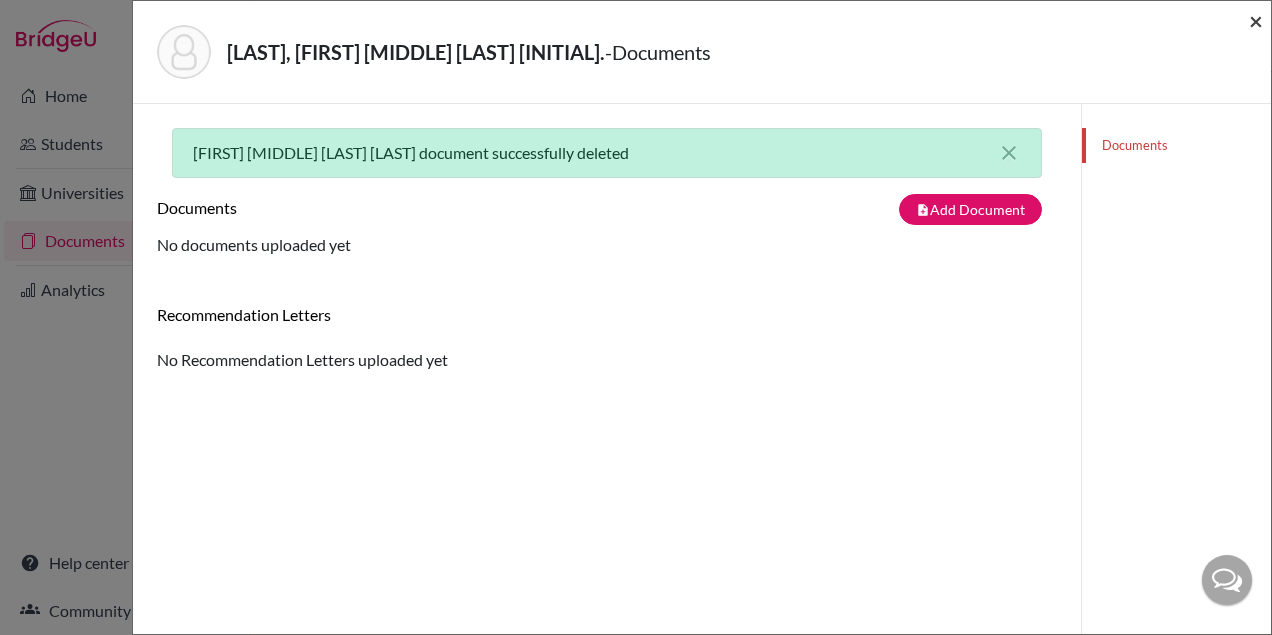 click on "×" at bounding box center [1256, 20] 